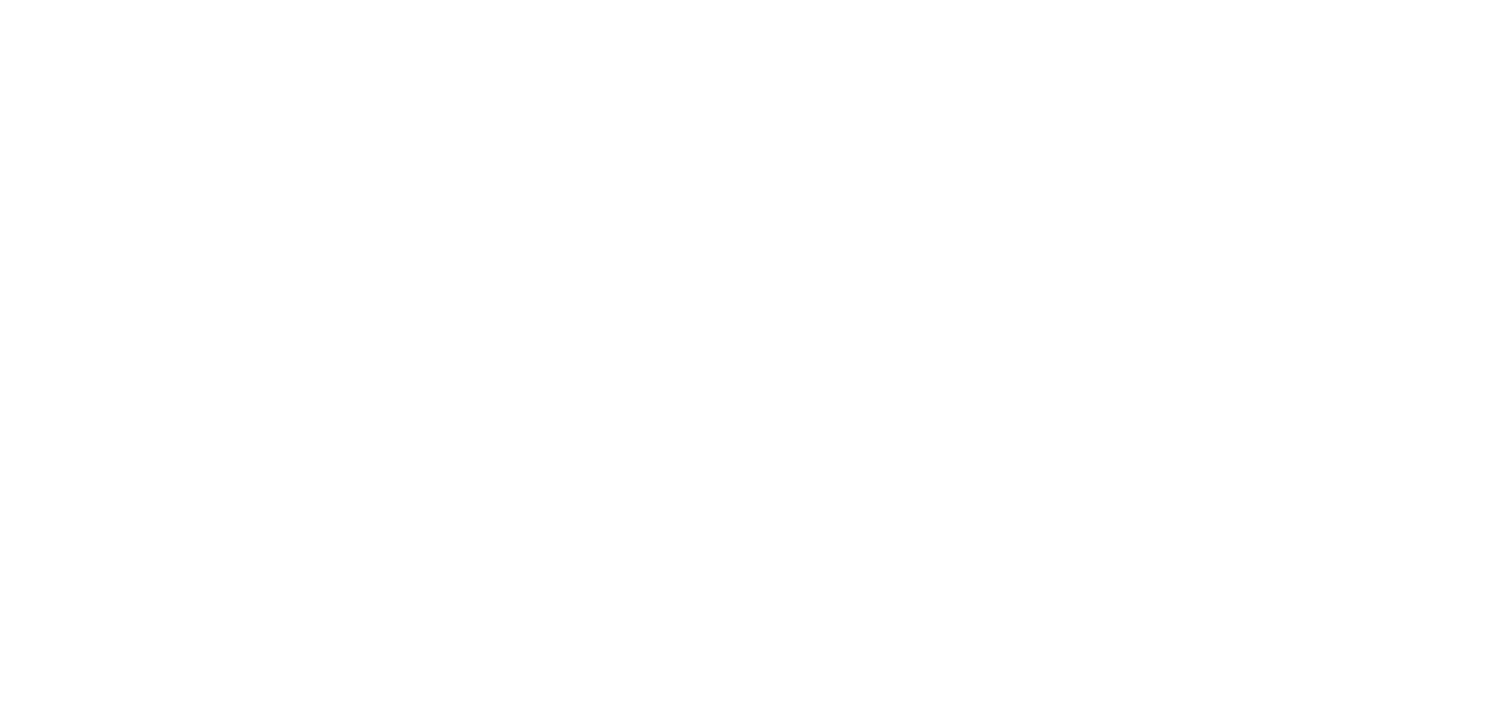 scroll, scrollTop: 0, scrollLeft: 0, axis: both 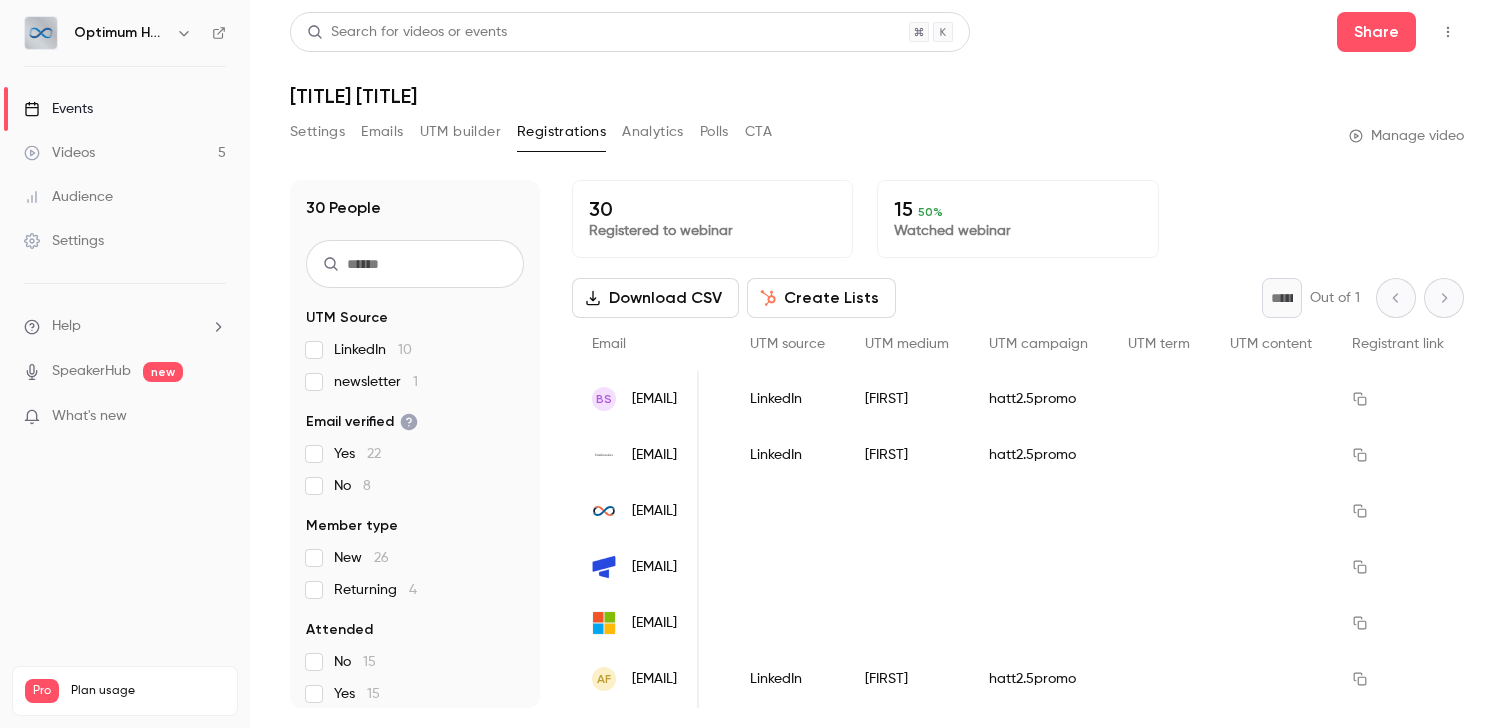 click on "Download CSV" at bounding box center [655, 298] 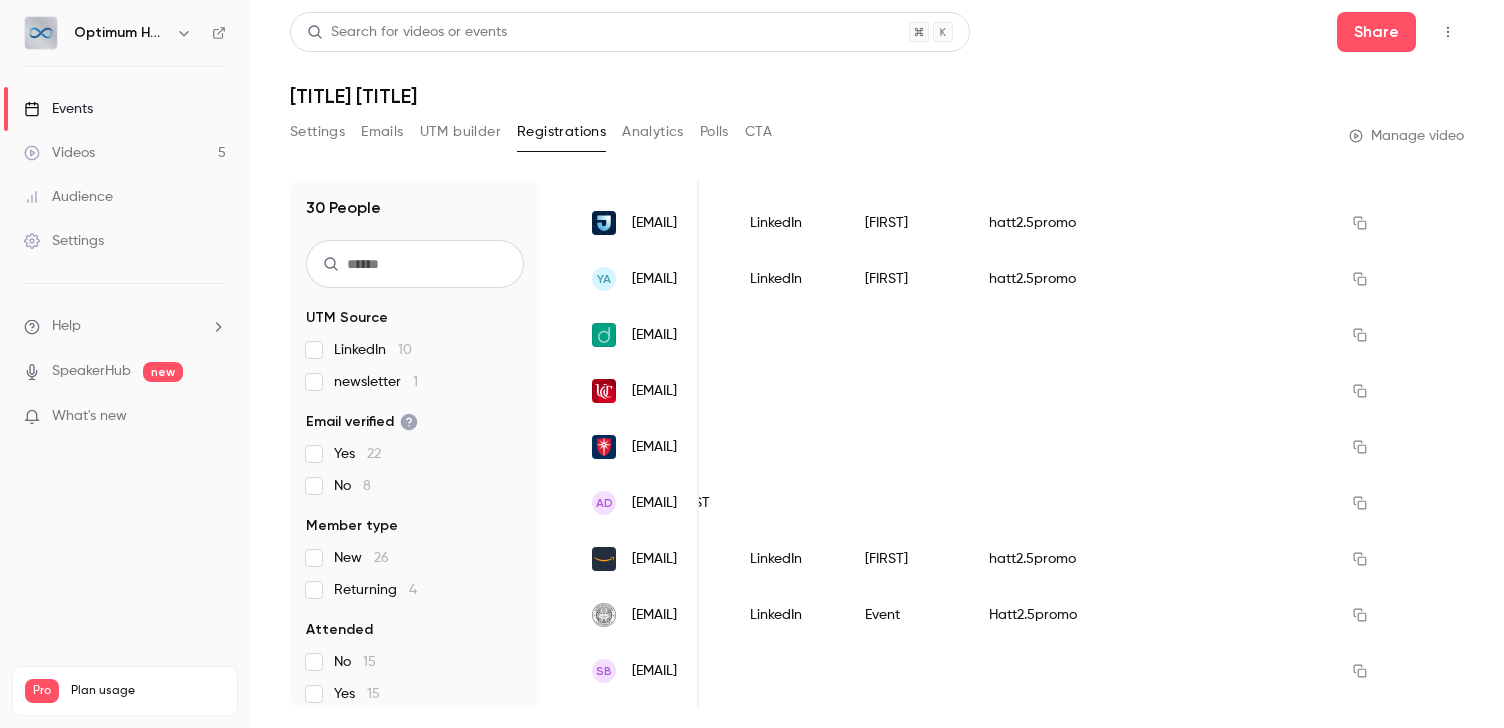 scroll, scrollTop: 0, scrollLeft: 0, axis: both 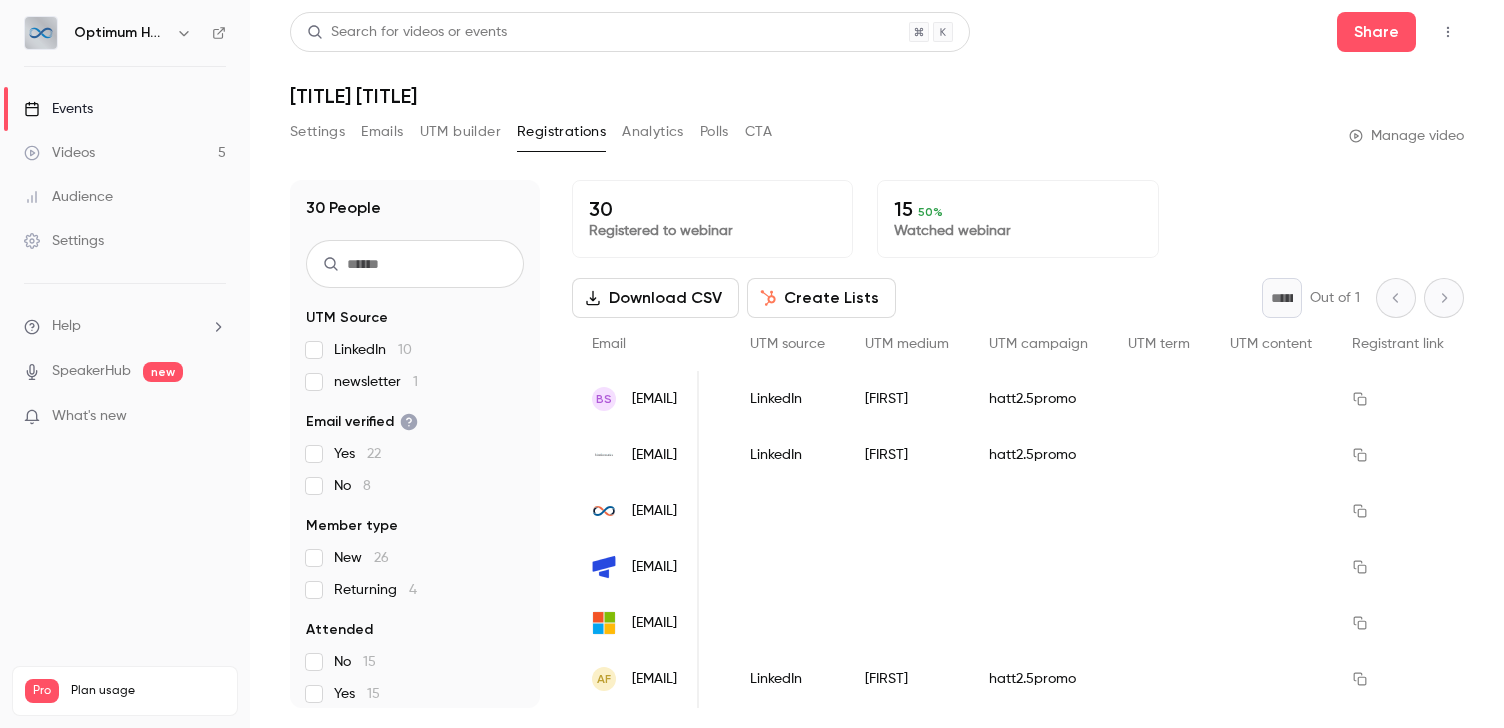 click on "Analytics" at bounding box center [653, 132] 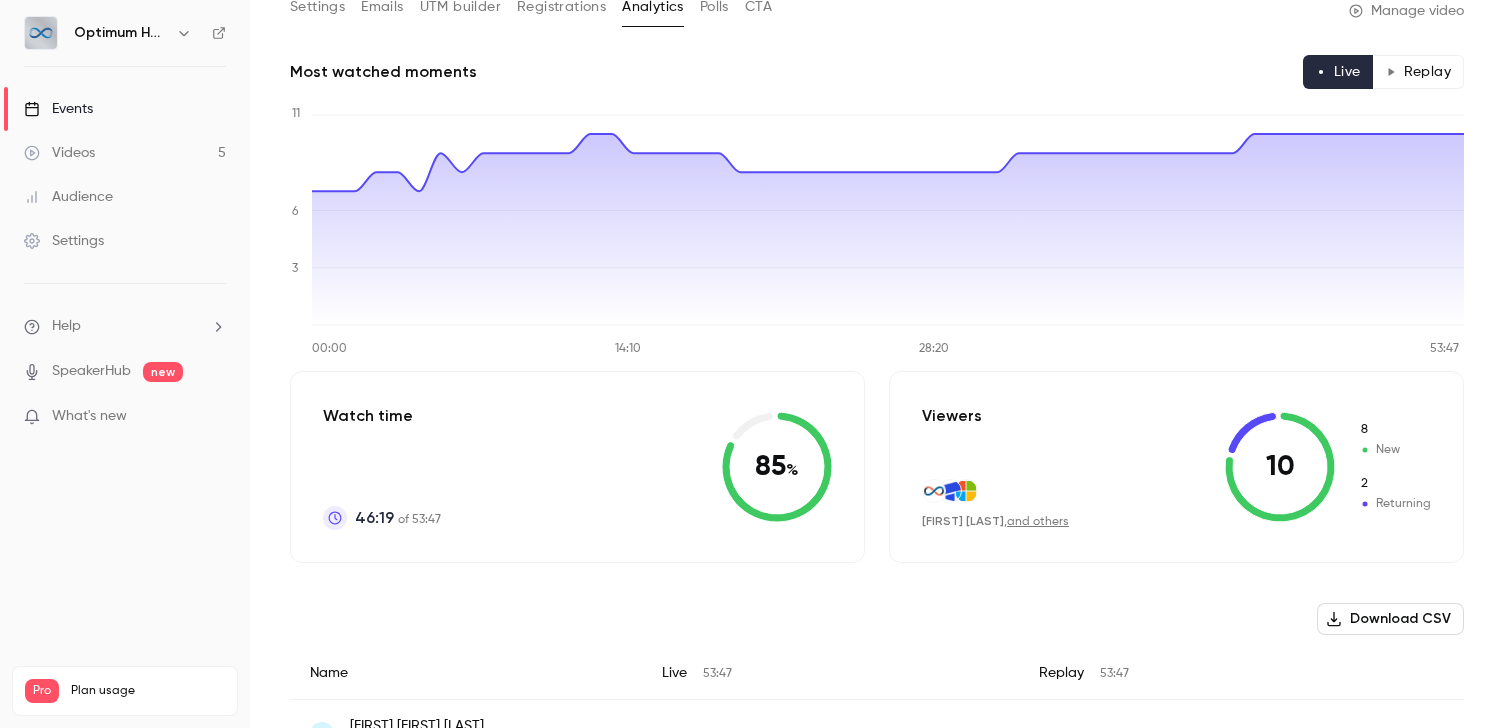 scroll, scrollTop: 0, scrollLeft: 0, axis: both 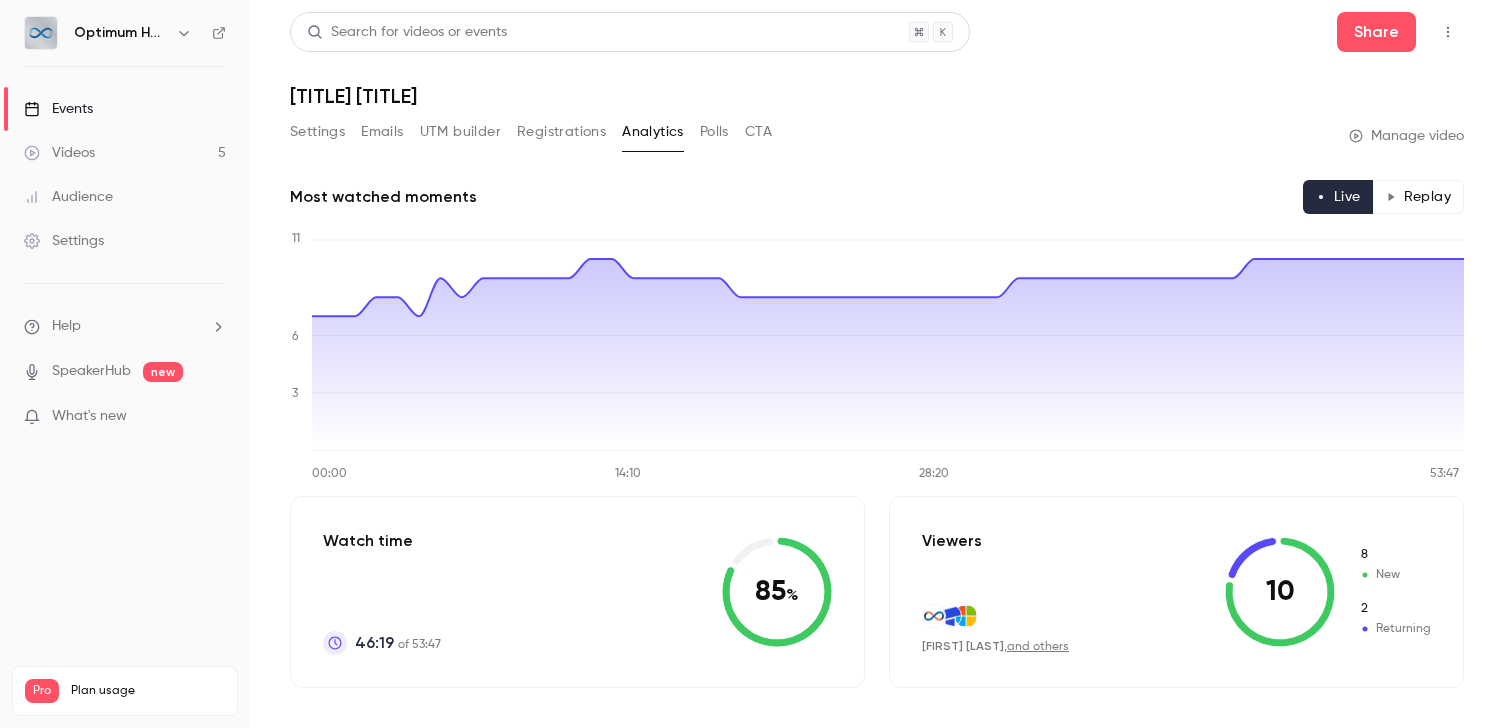 click on "Registrations" at bounding box center [561, 132] 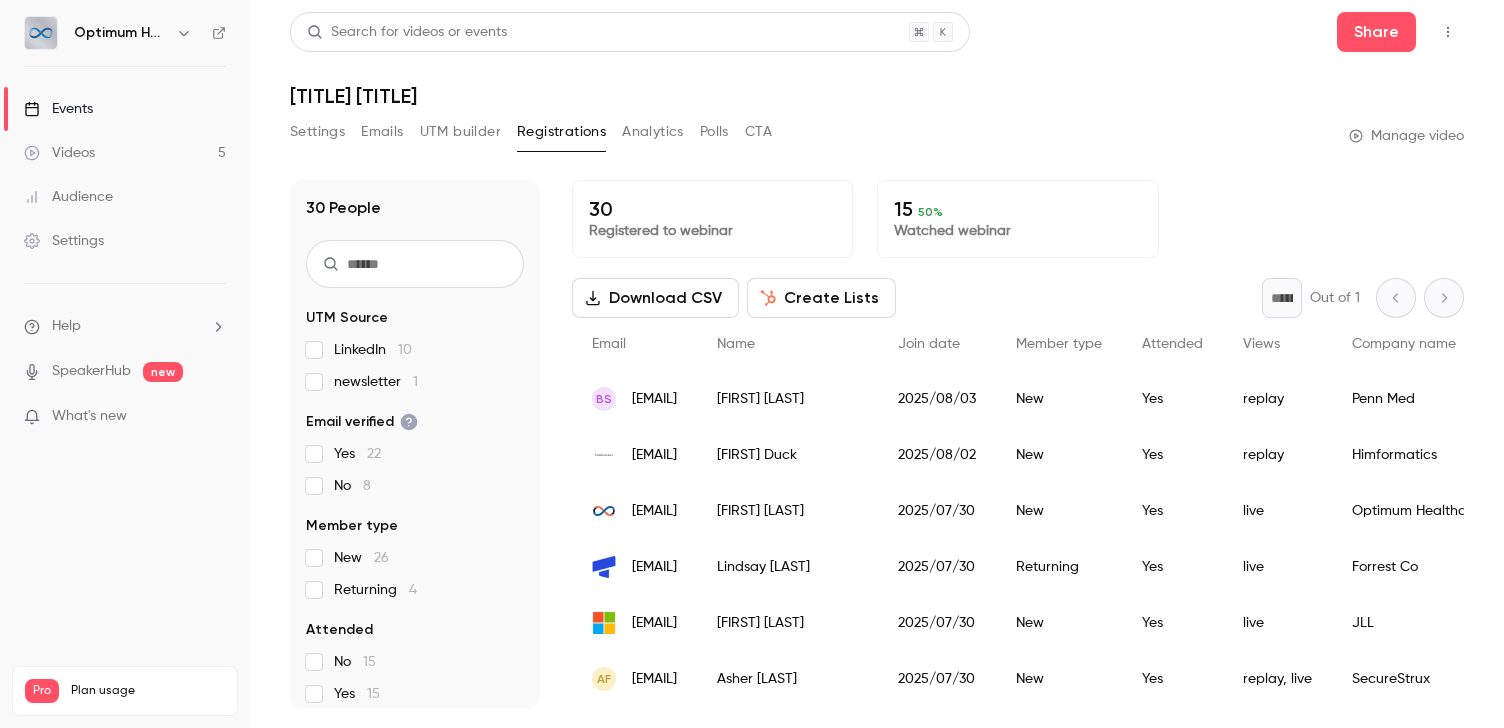 click on "Analytics" at bounding box center [653, 132] 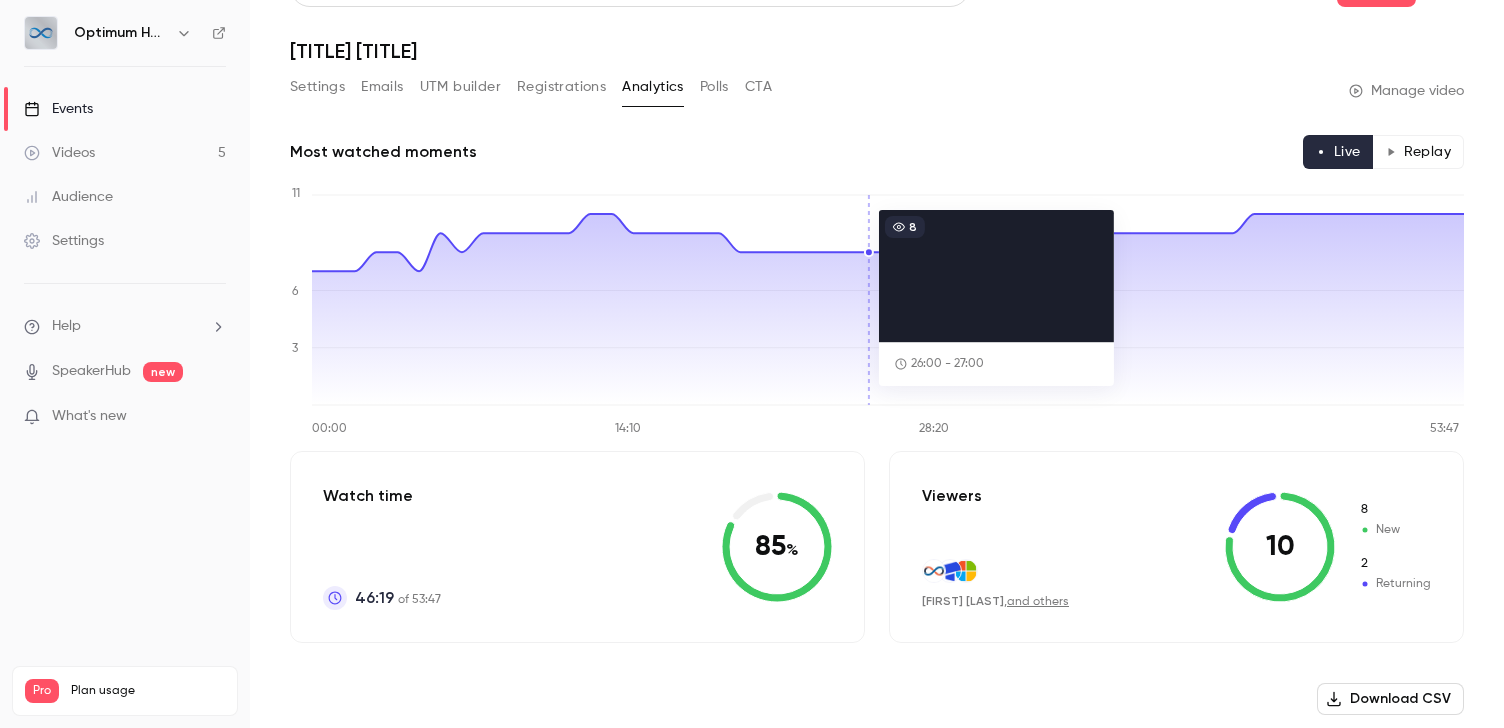 scroll, scrollTop: 14, scrollLeft: 0, axis: vertical 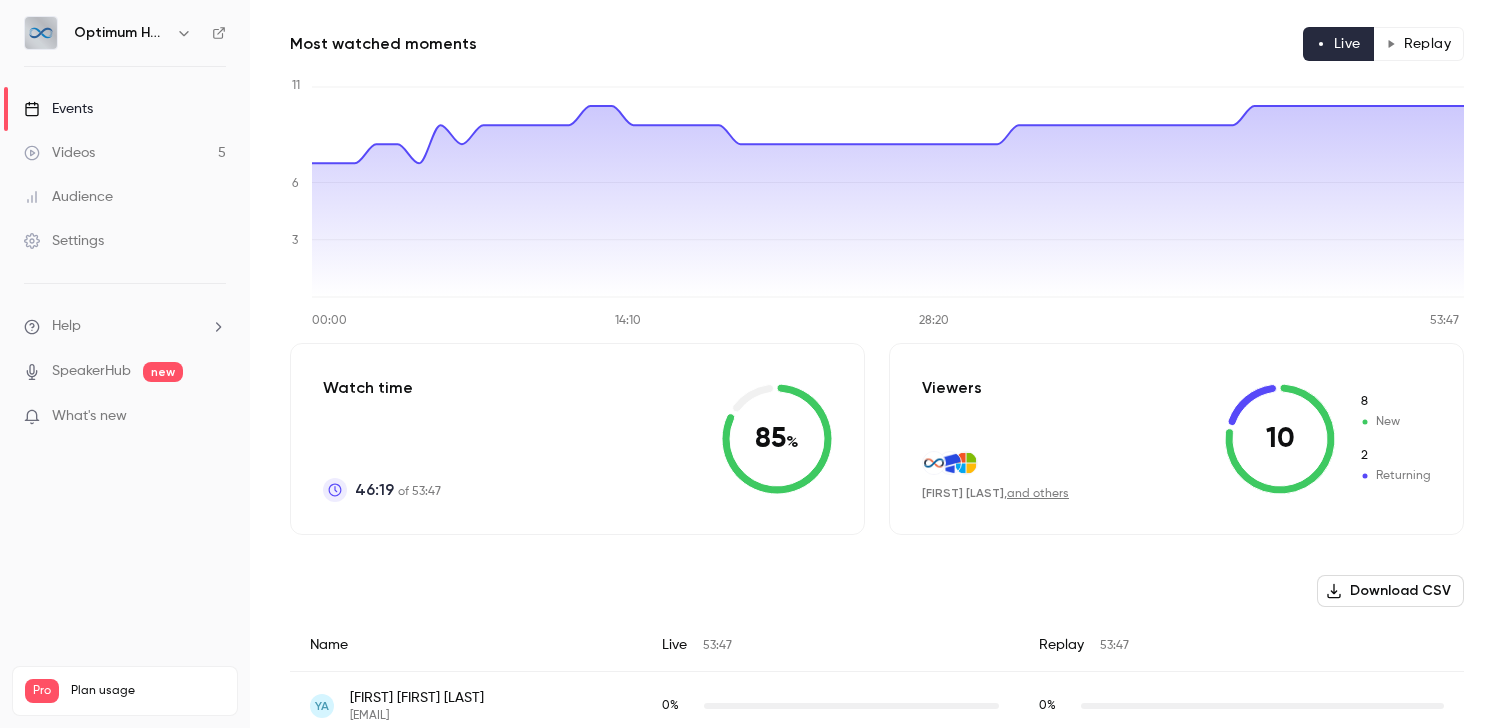 click on "Replay" at bounding box center (1418, 44) 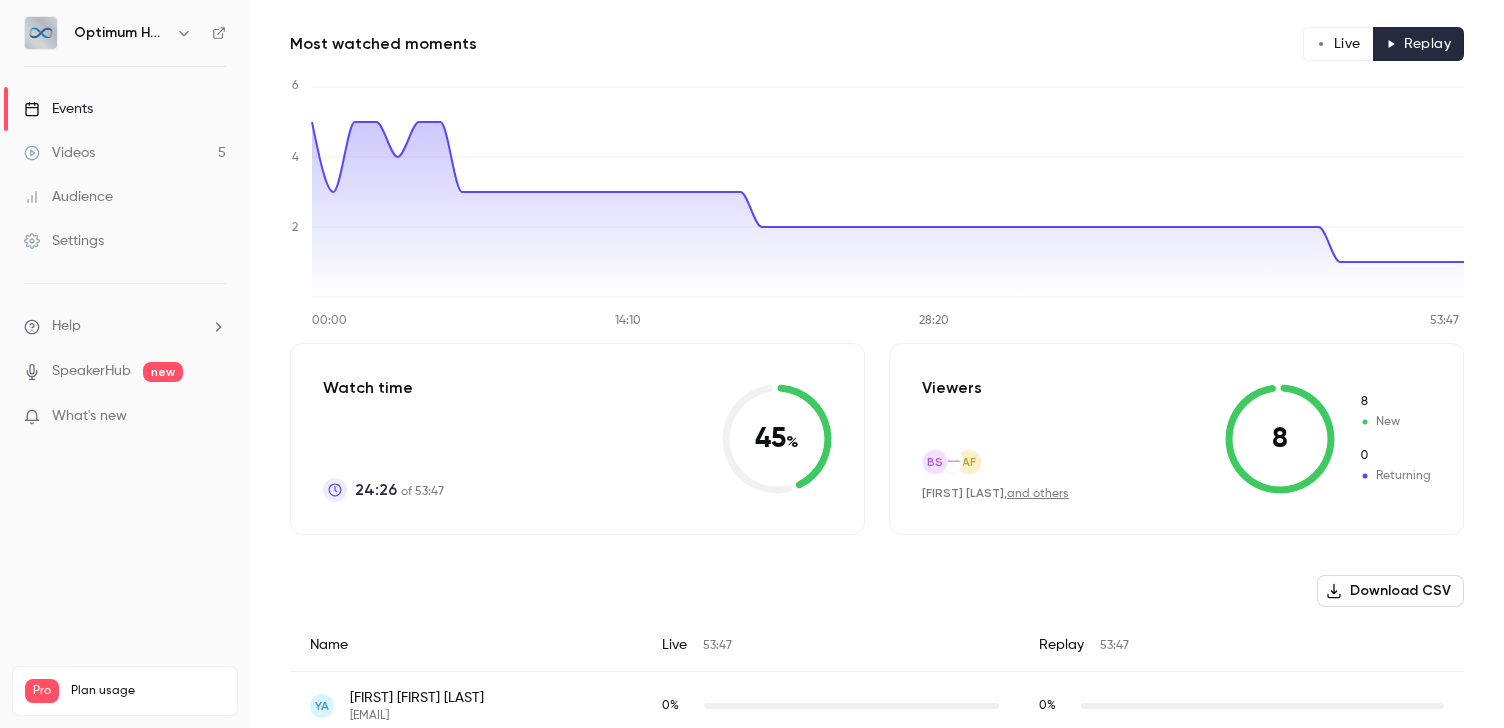 click on "Videos 5" at bounding box center [125, 153] 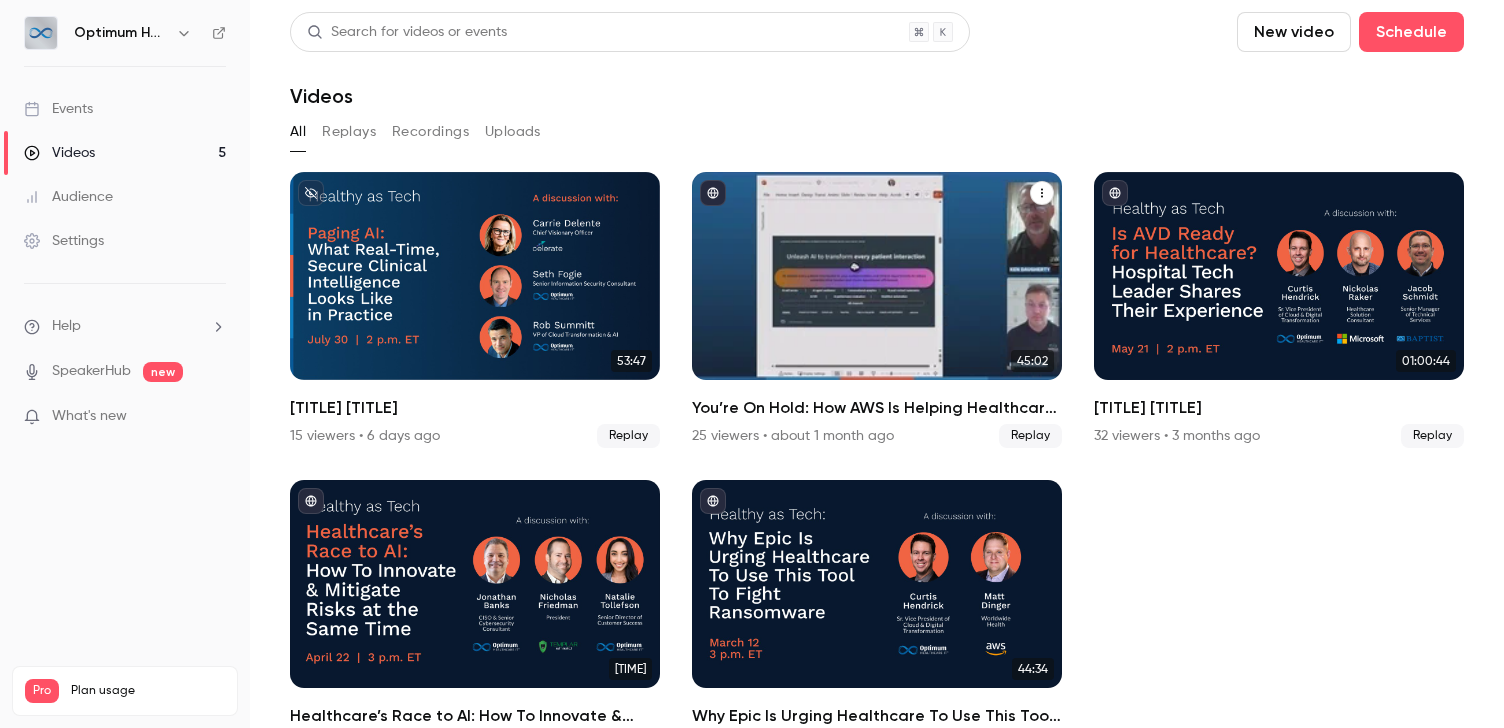 click at bounding box center [877, 276] 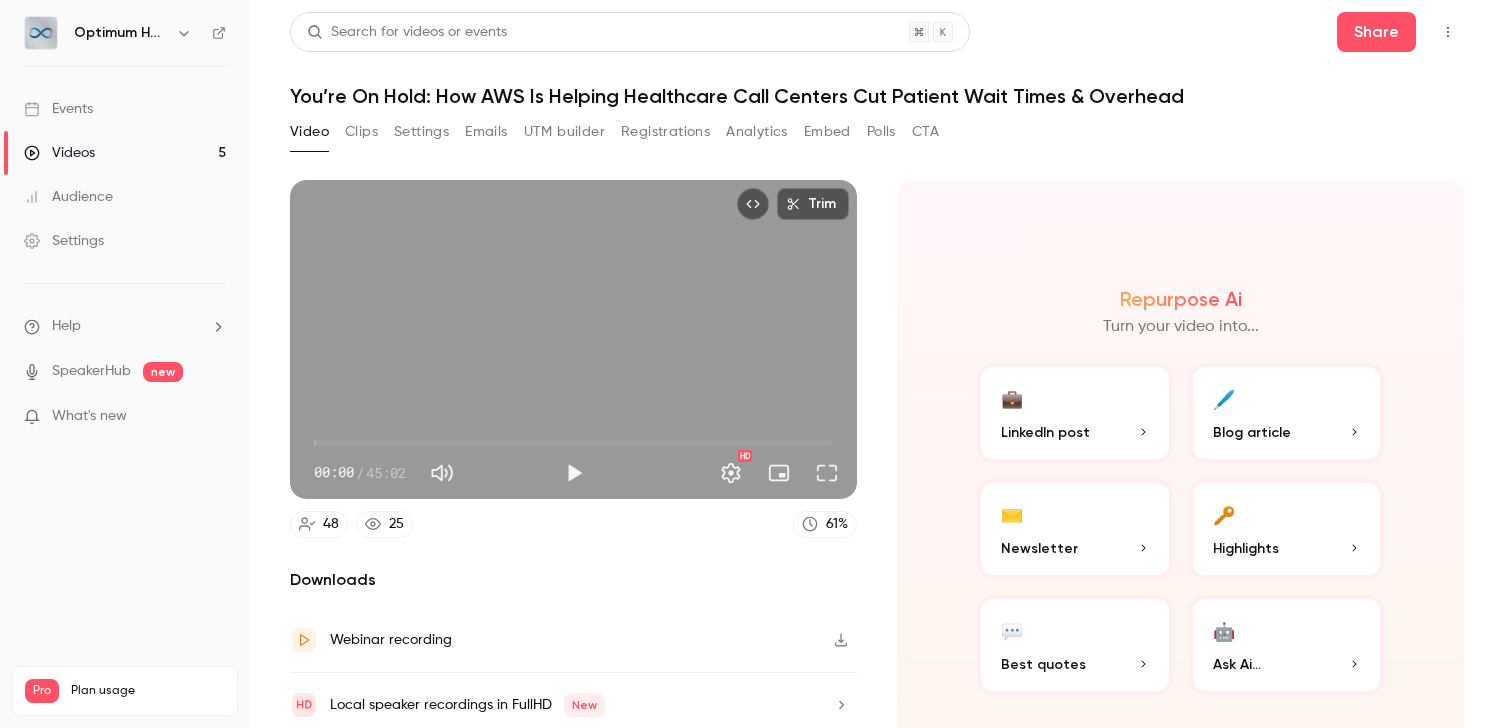 click on "Registrations" at bounding box center (665, 132) 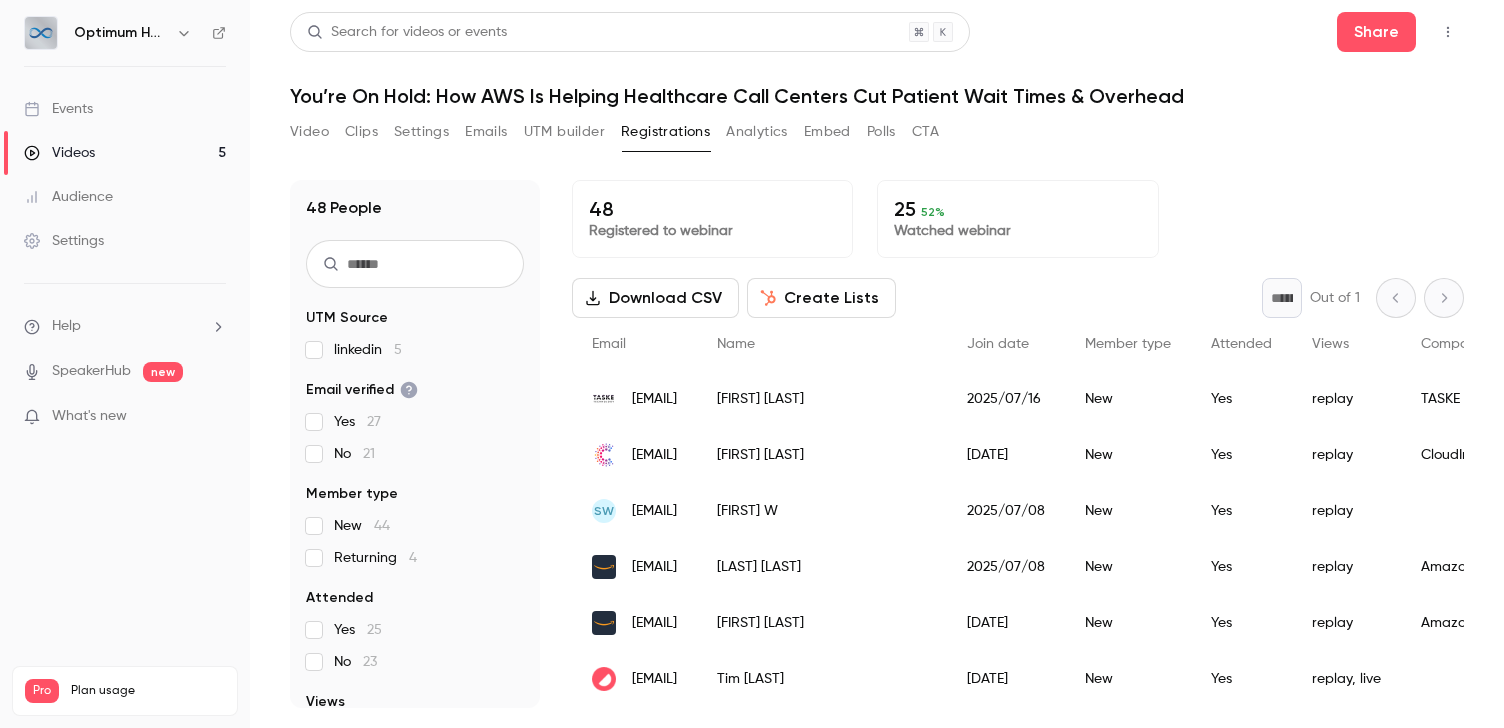 click on "Videos 5" at bounding box center (125, 153) 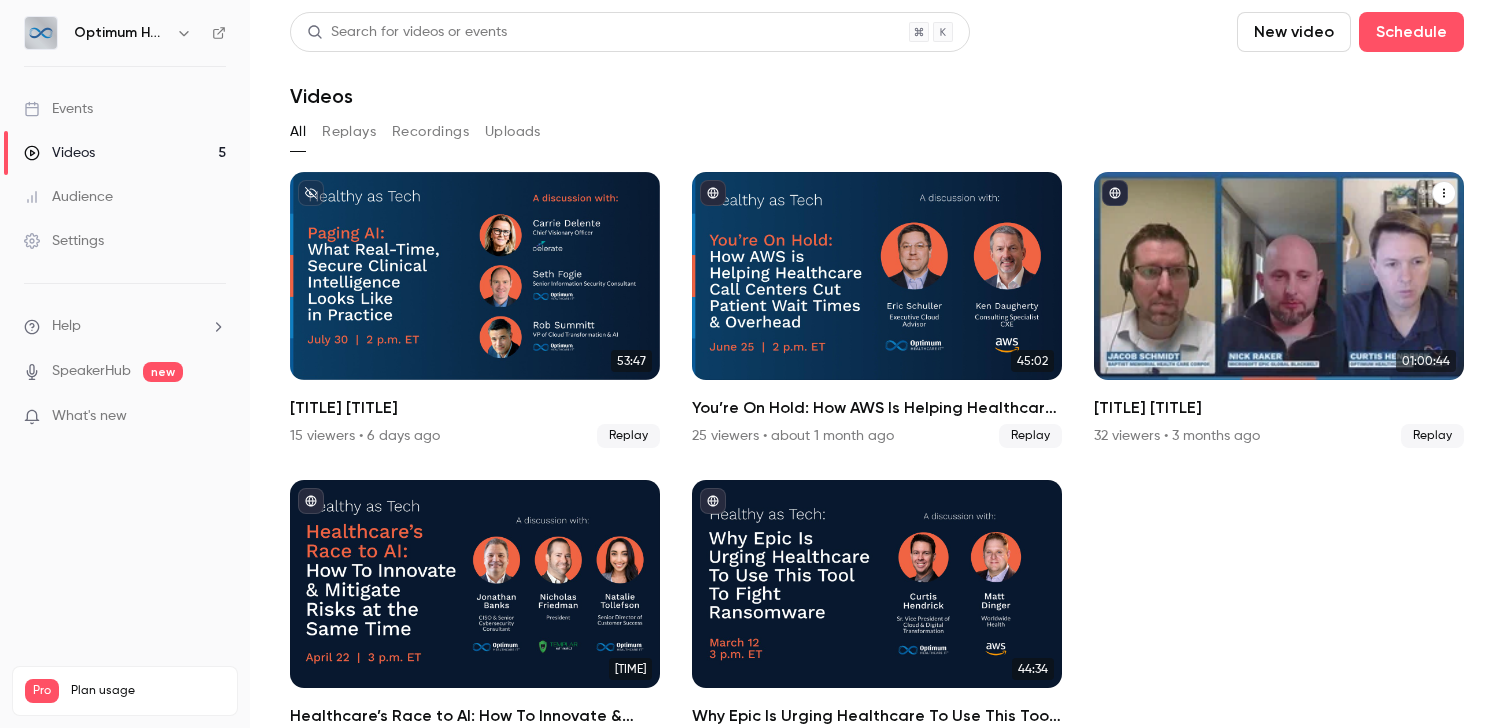 click at bounding box center (1279, 276) 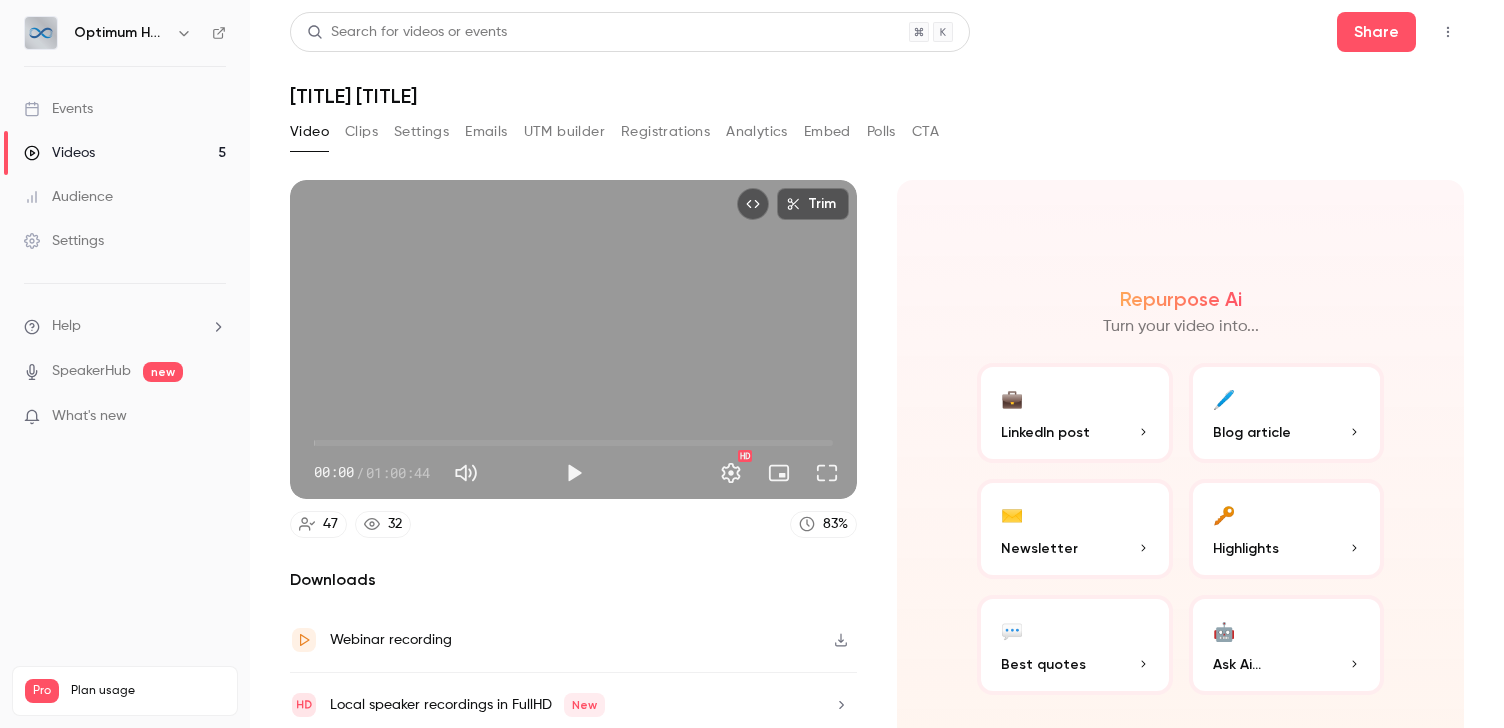 click on "Registrations" at bounding box center (665, 132) 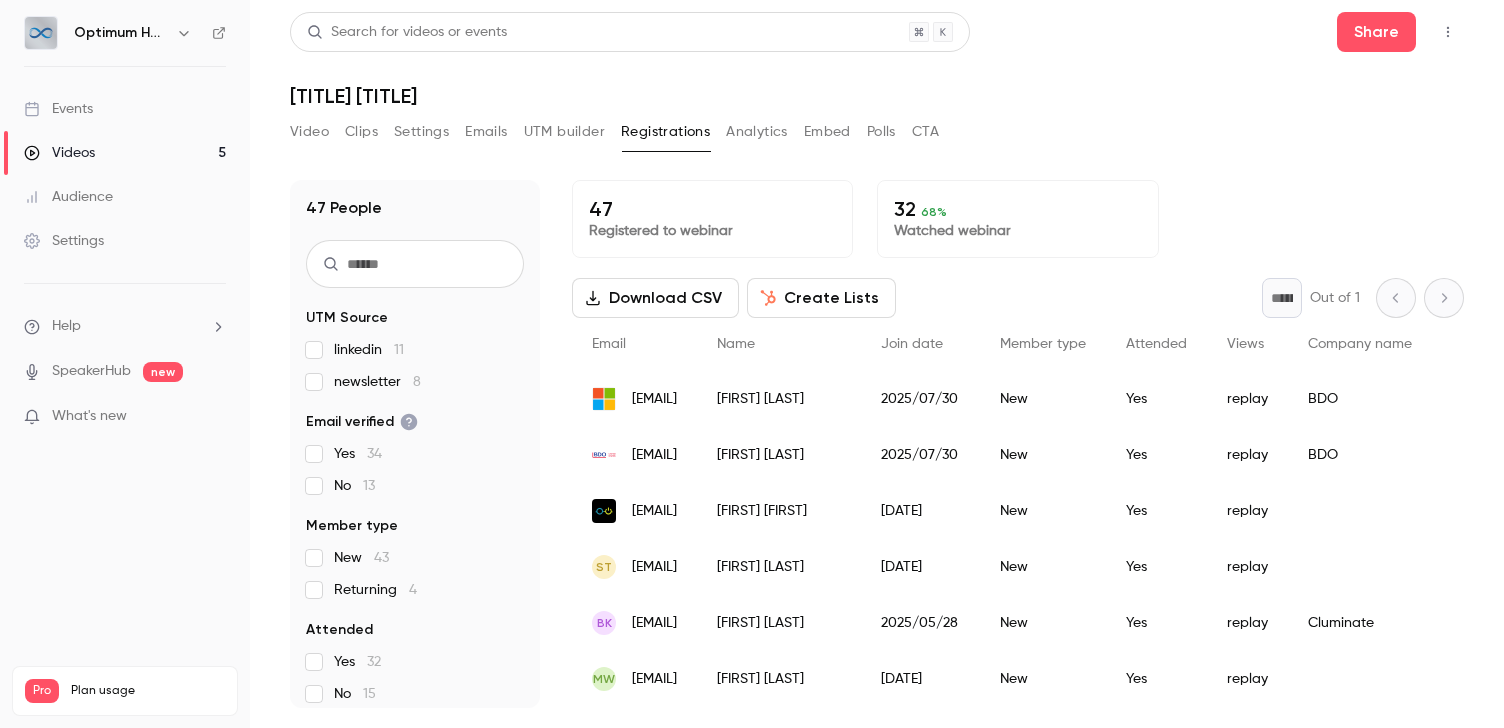 click on "Videos 5" at bounding box center [125, 153] 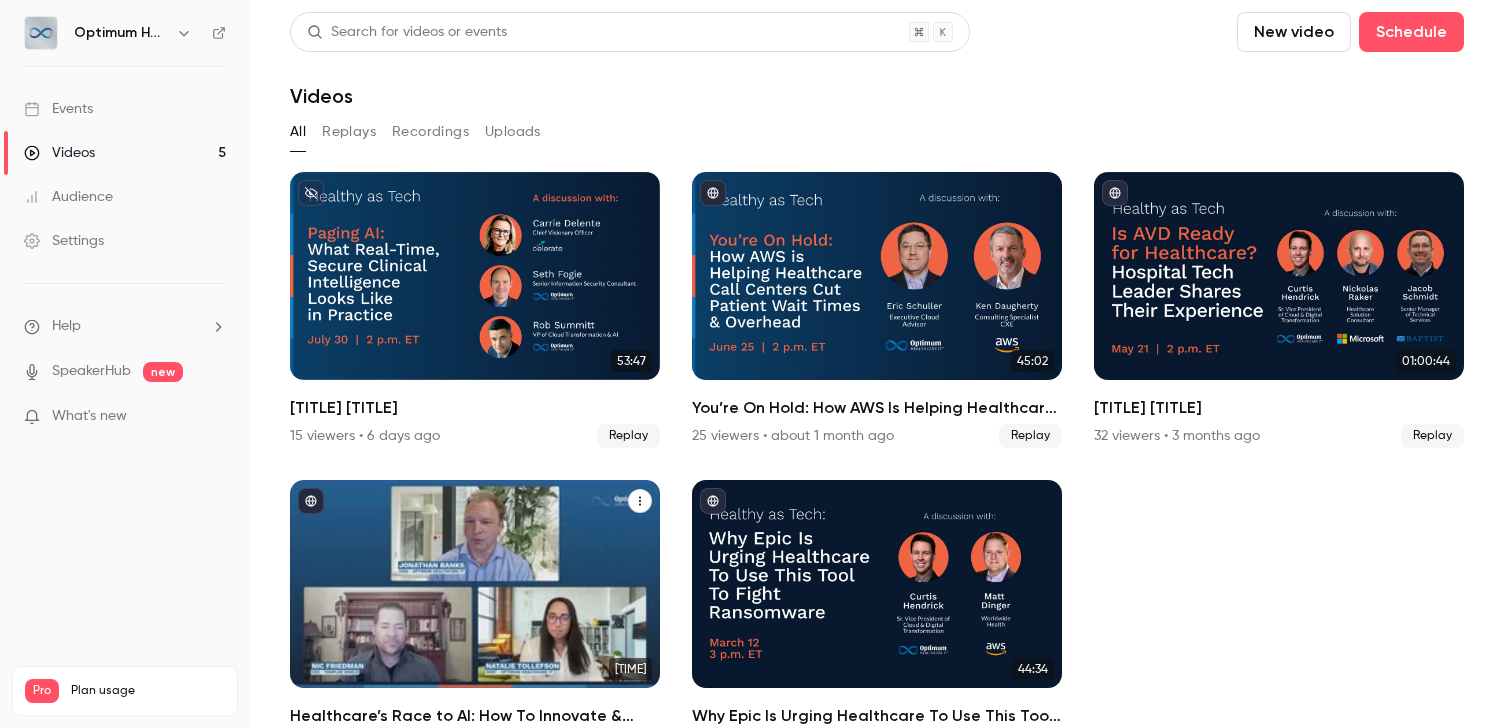 click at bounding box center (475, 584) 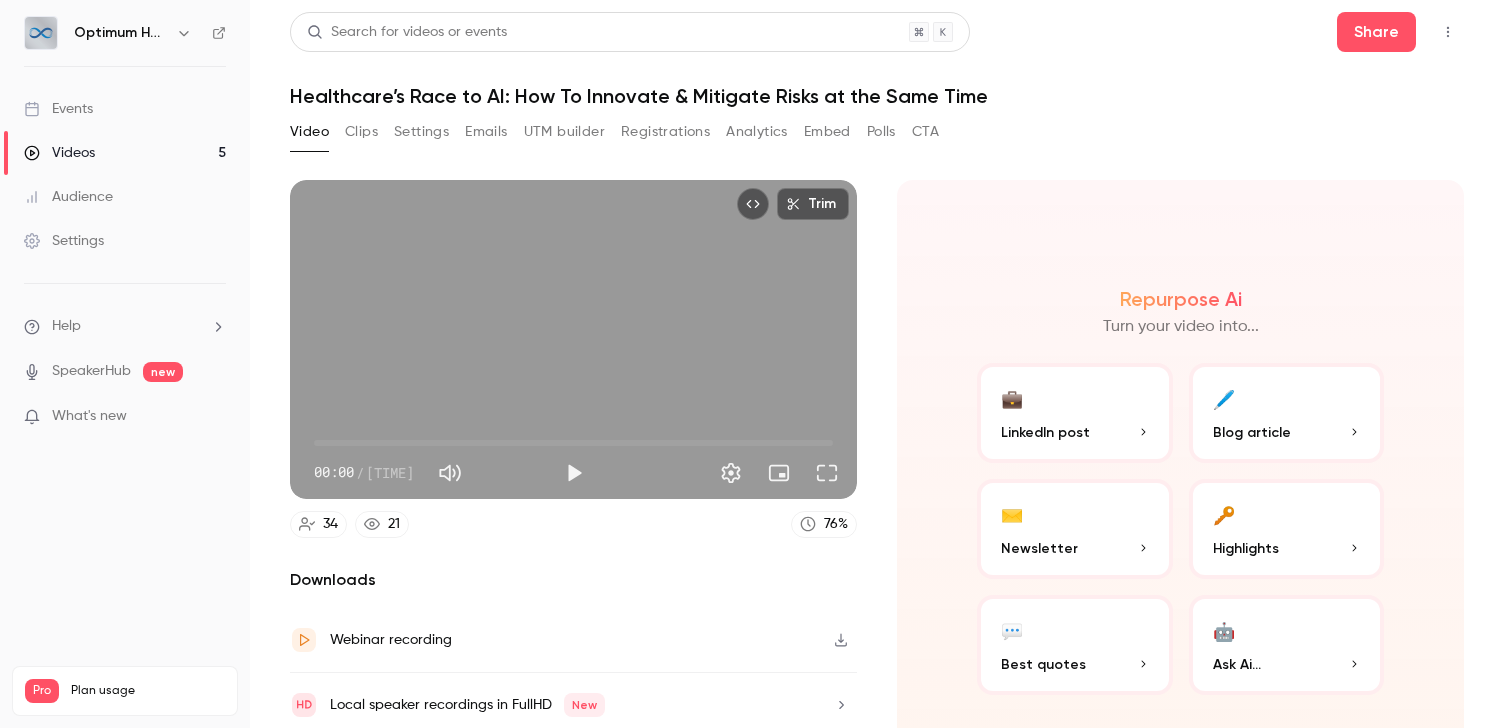 click on "Registrations" at bounding box center [665, 132] 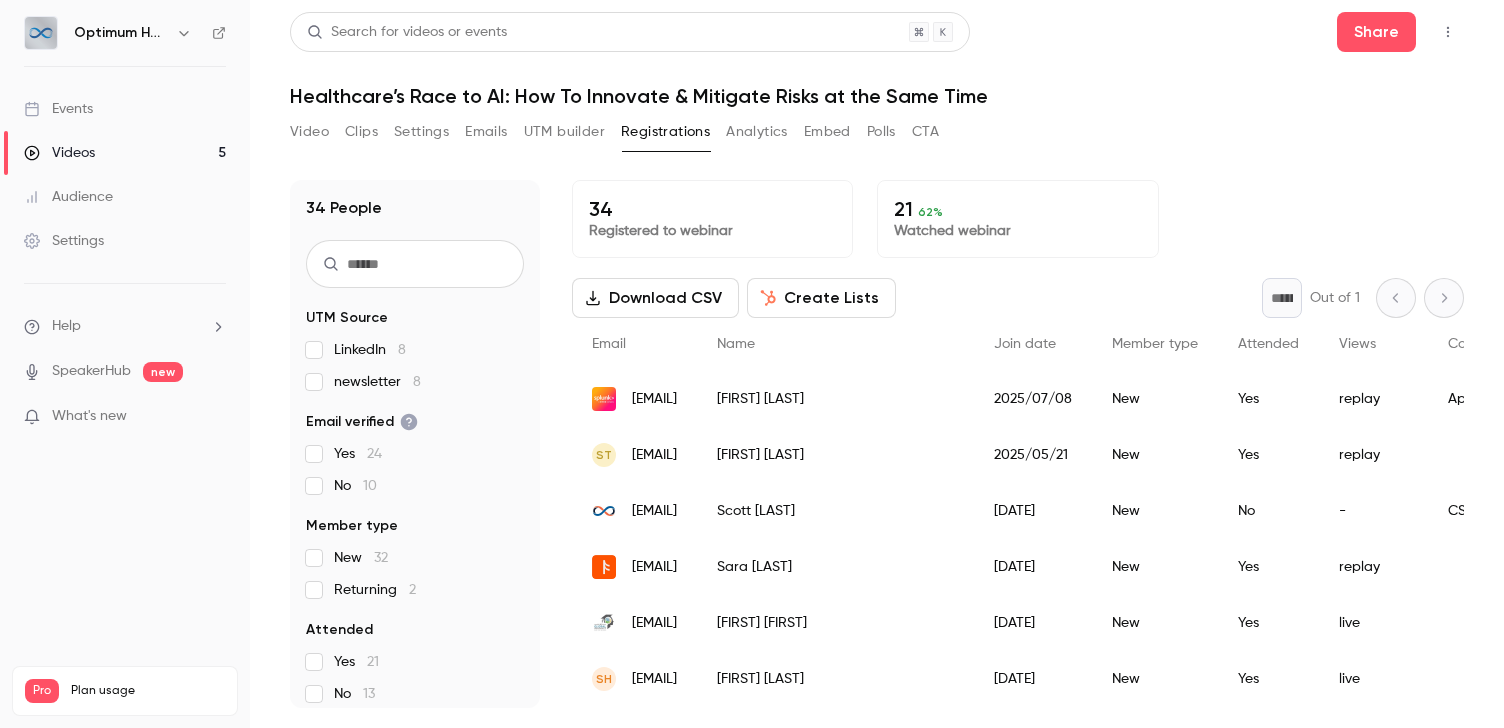 click on "Videos 5" at bounding box center [125, 153] 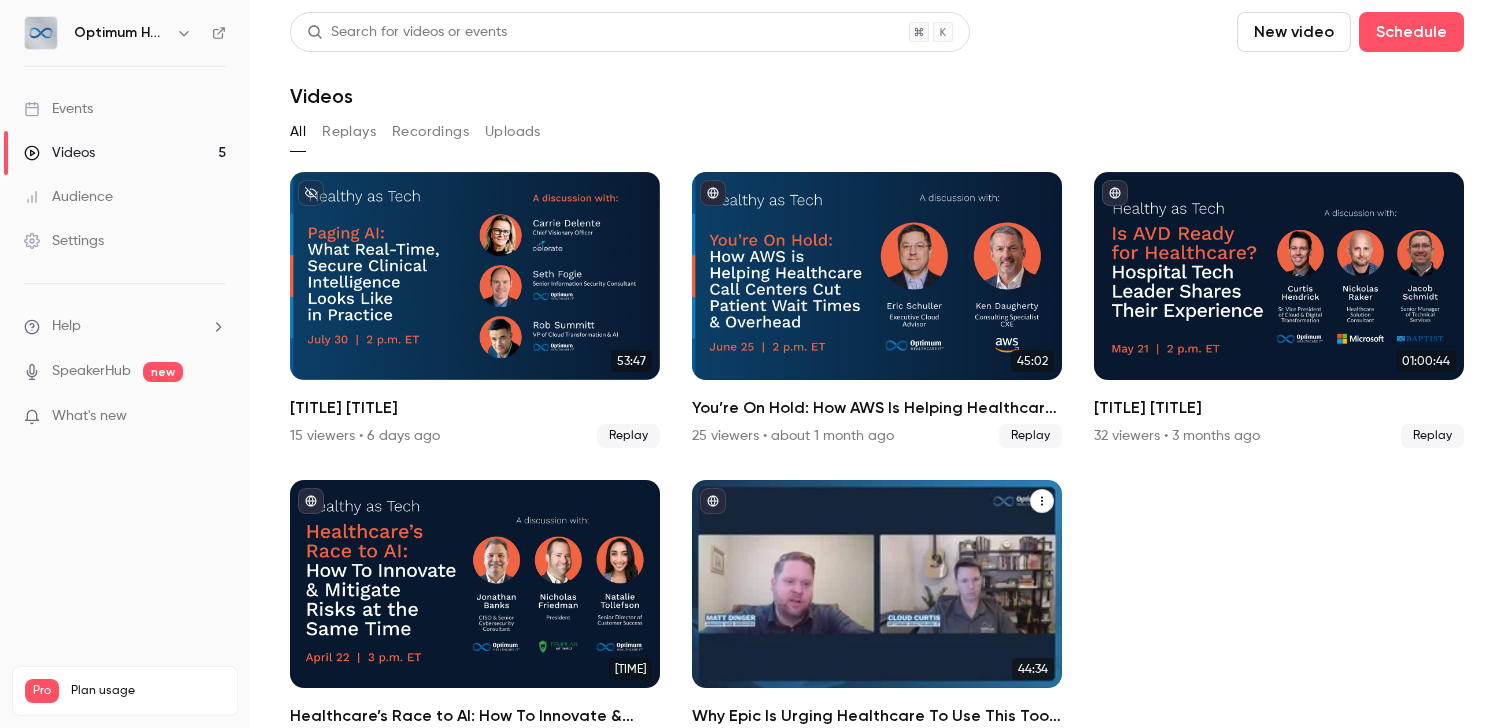 click at bounding box center [877, 584] 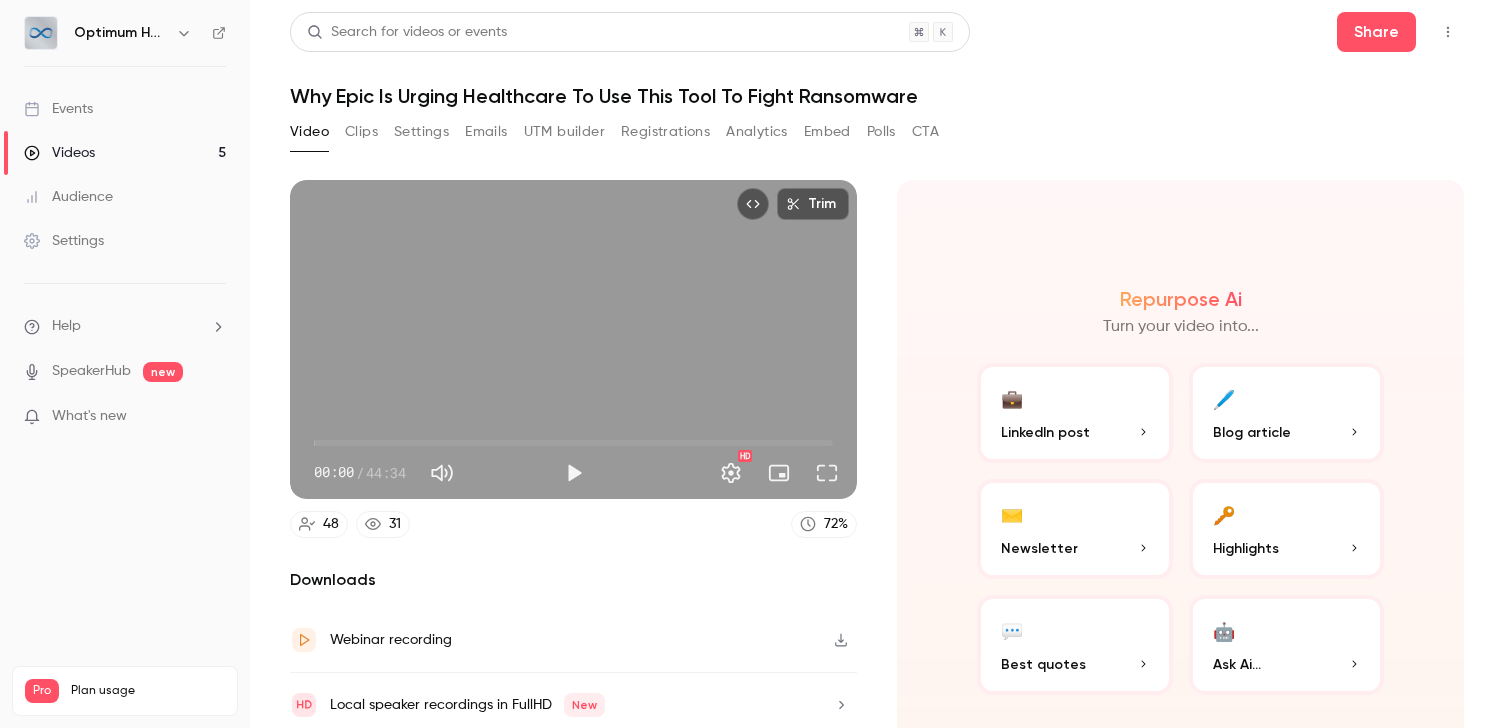 click on "Registrations" at bounding box center [665, 132] 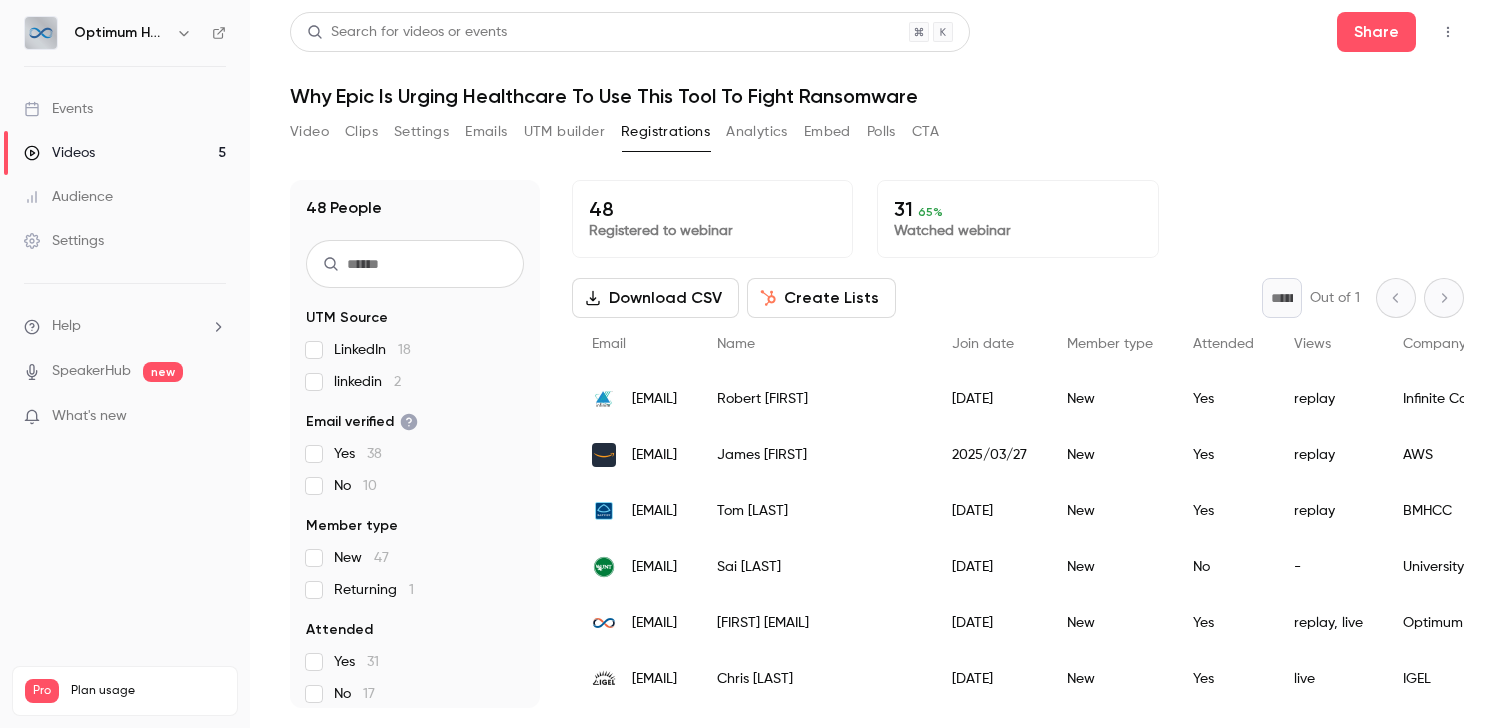 click on "Videos" at bounding box center (59, 153) 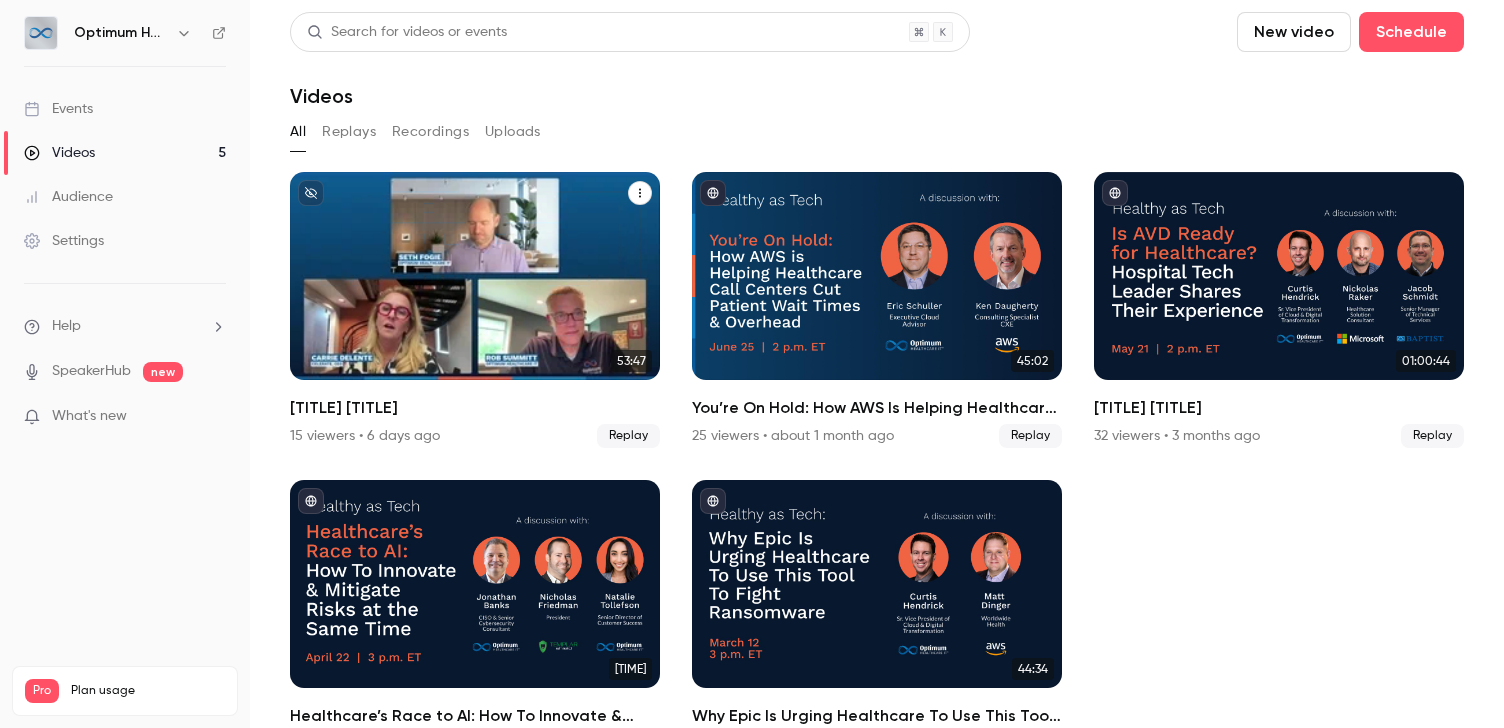 click on "[TITLE] [TITLE]" at bounding box center [475, 408] 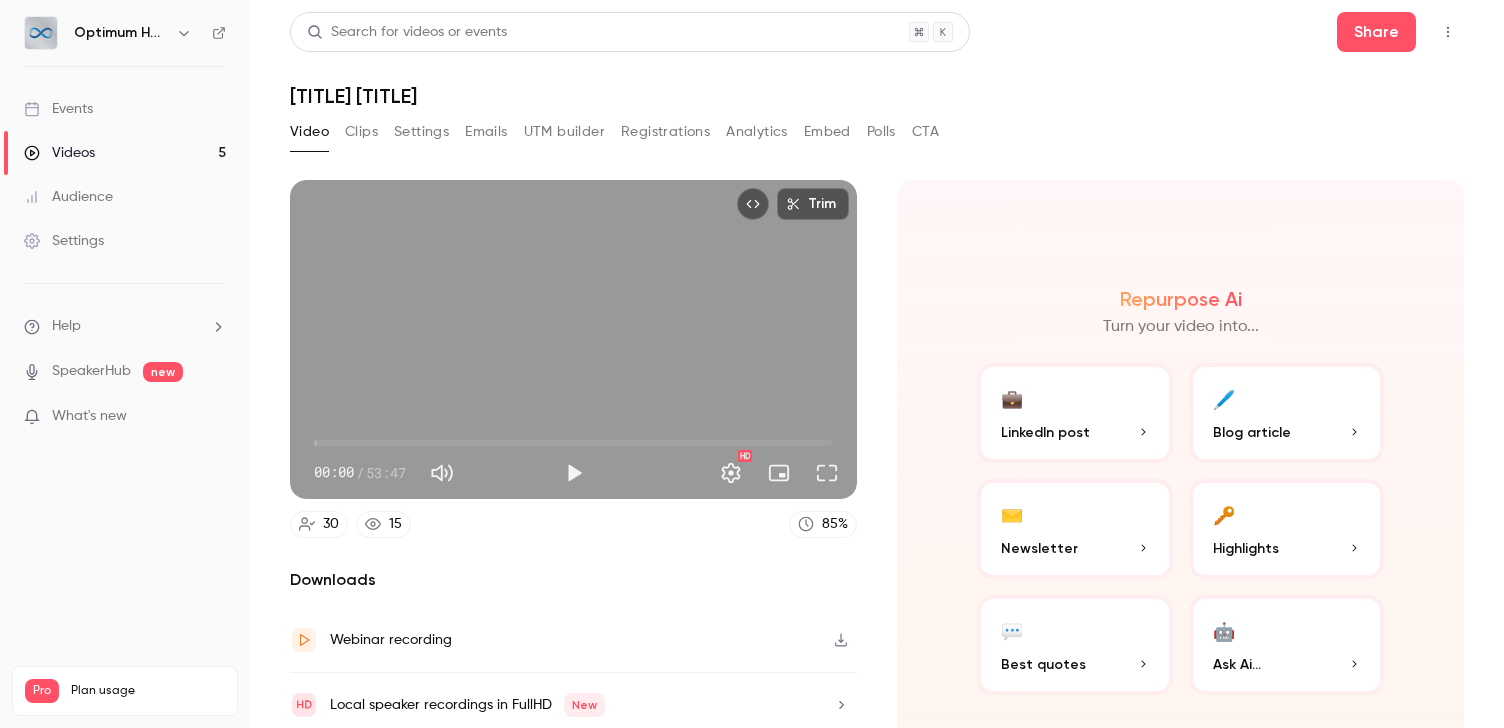 scroll, scrollTop: 74, scrollLeft: 0, axis: vertical 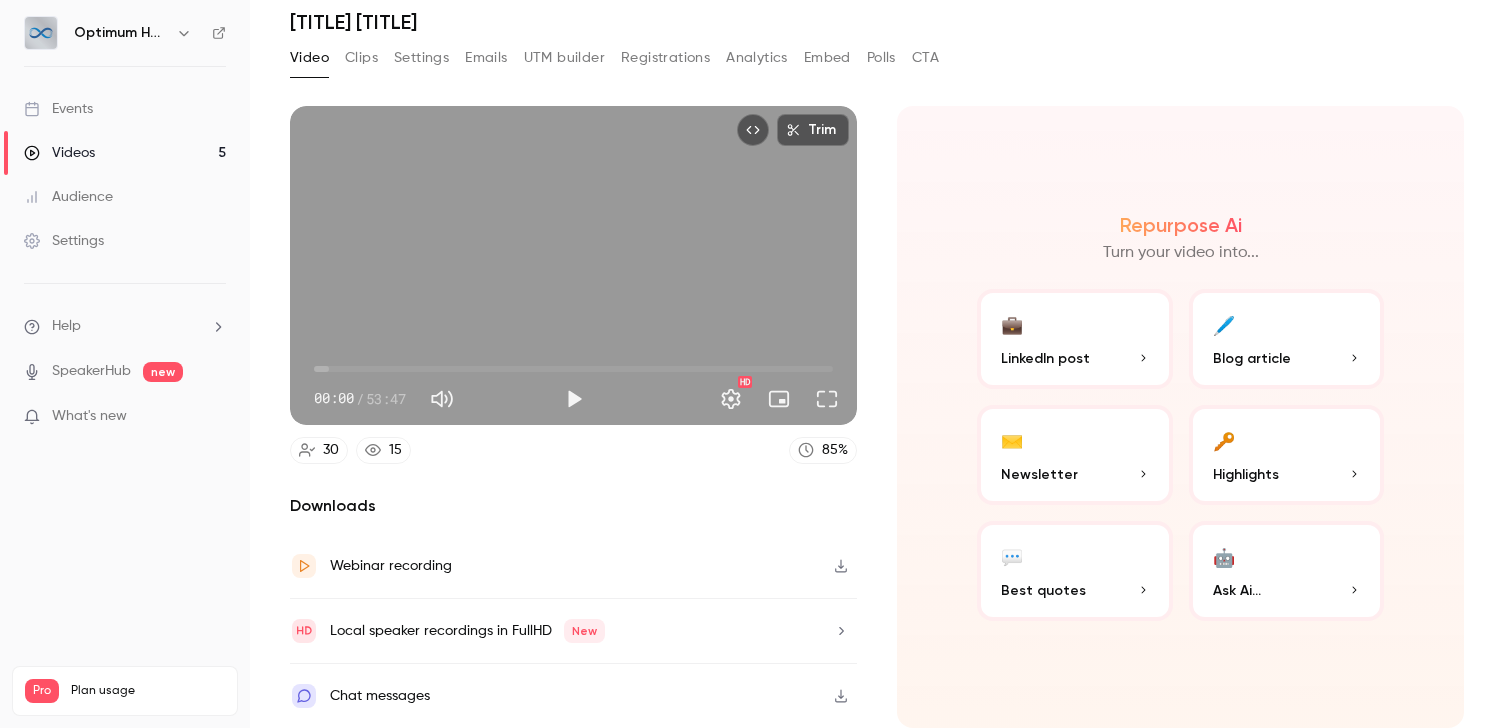 click on "Registrations" at bounding box center (665, 58) 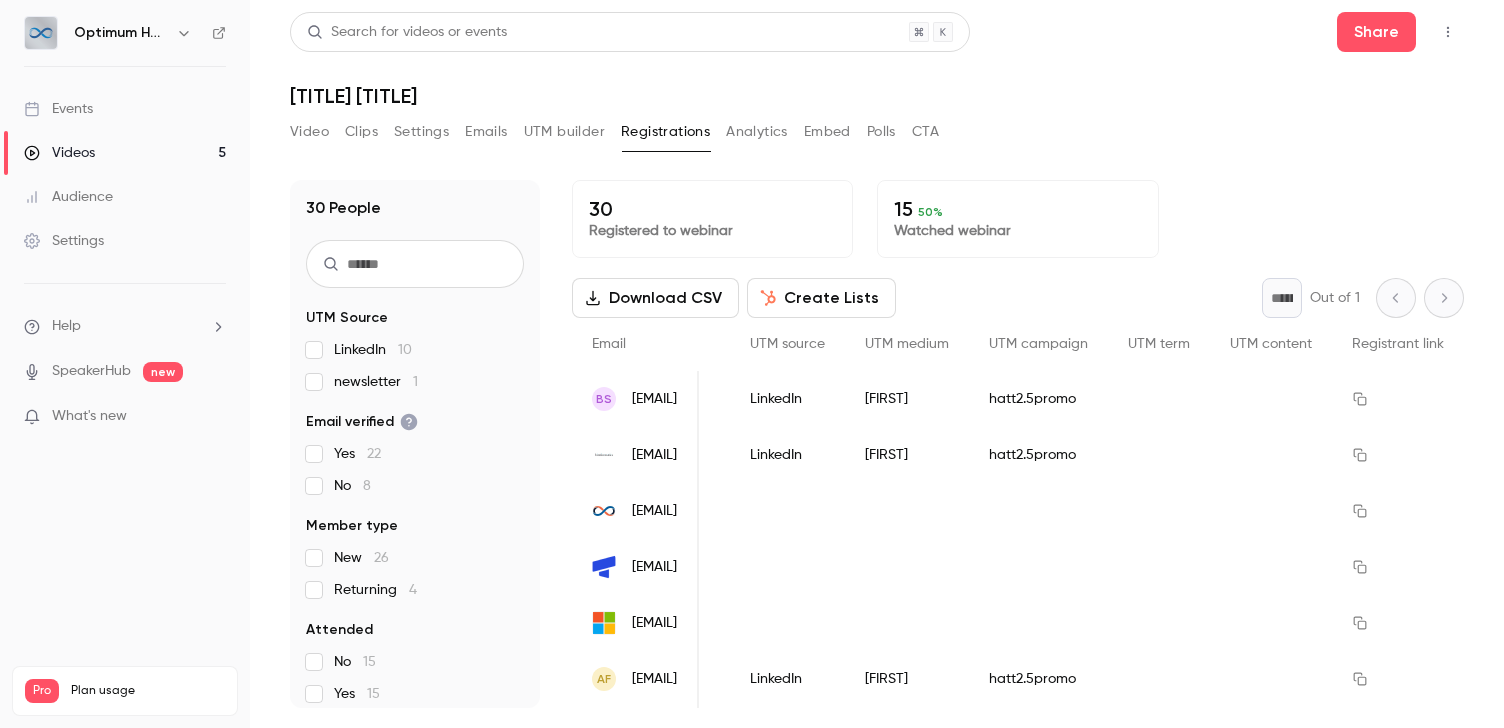 scroll, scrollTop: 0, scrollLeft: 1134, axis: horizontal 